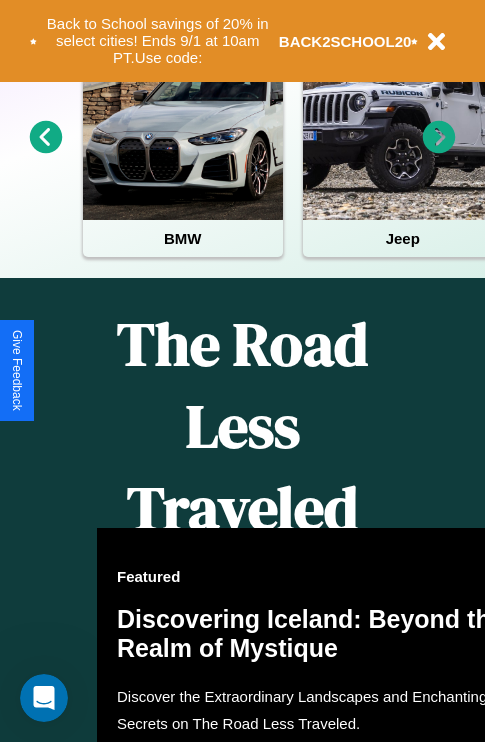 scroll, scrollTop: 1285, scrollLeft: 0, axis: vertical 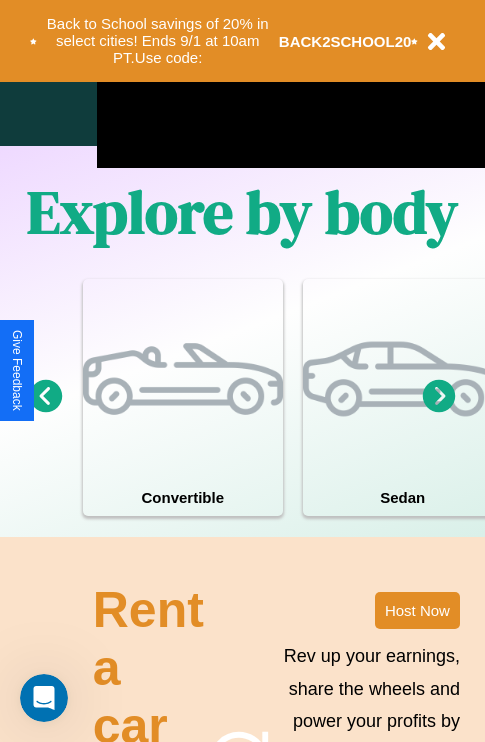 click 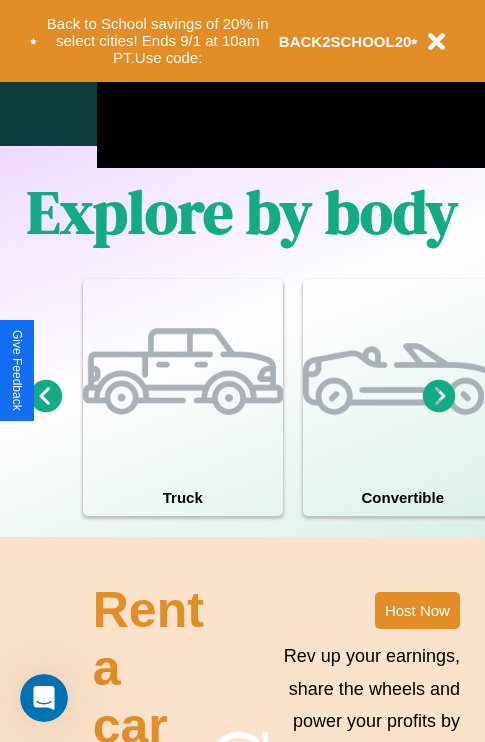 click 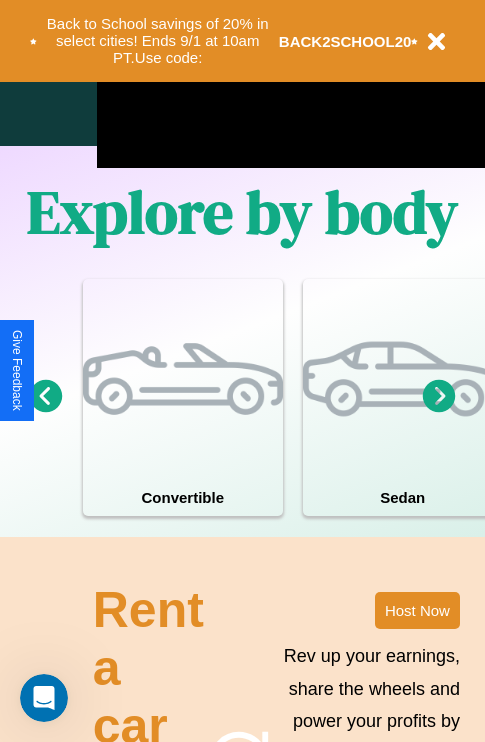 click 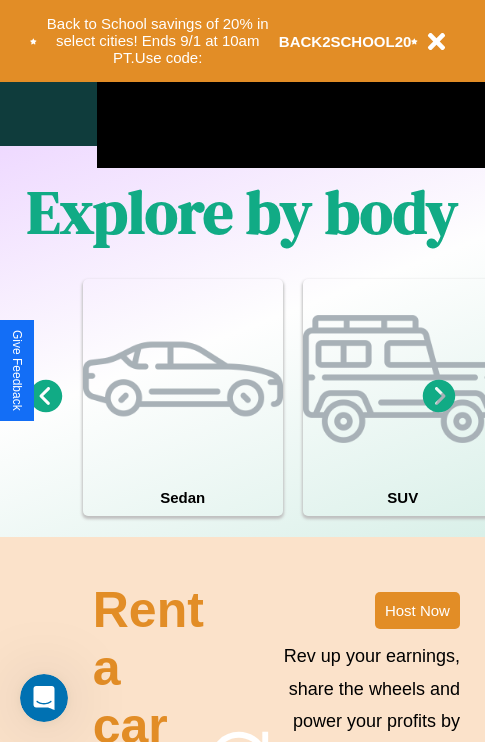click 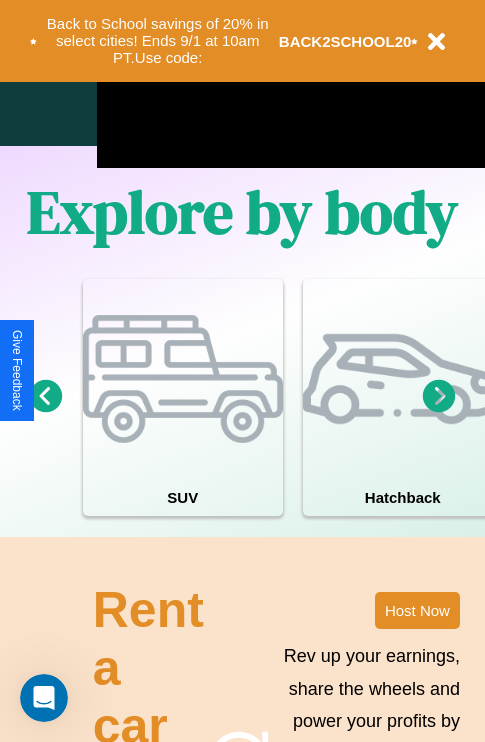 click 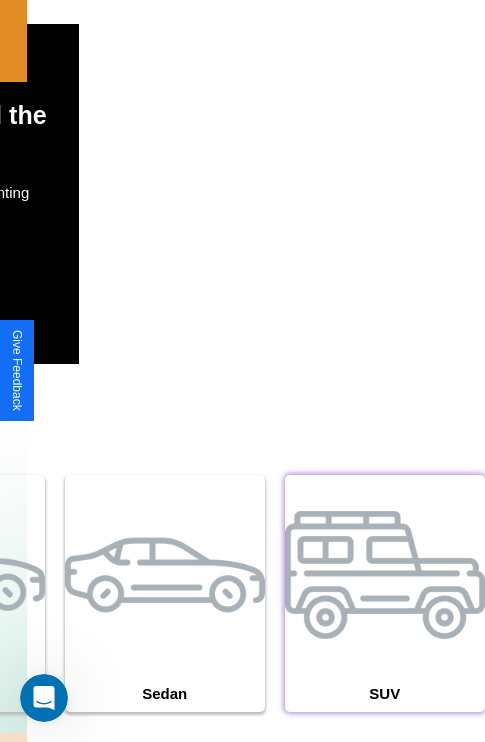 click at bounding box center [385, 575] 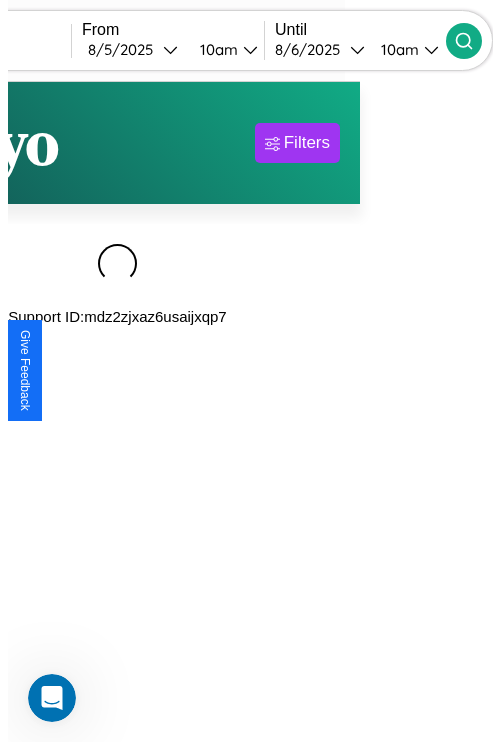 scroll, scrollTop: 0, scrollLeft: 0, axis: both 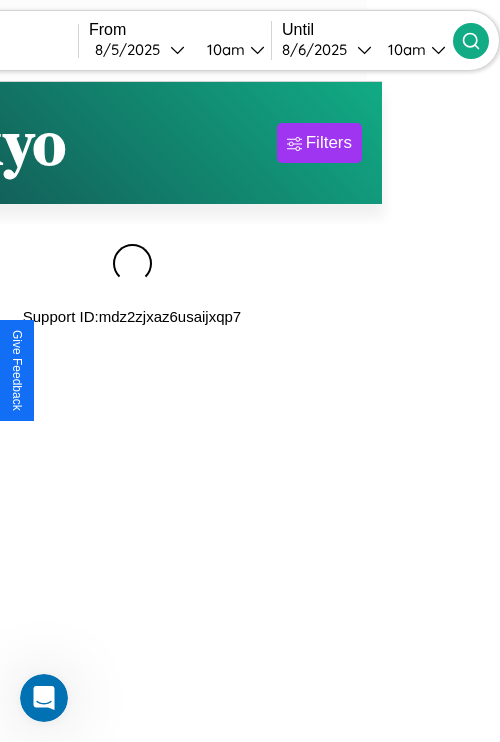 type on "*****" 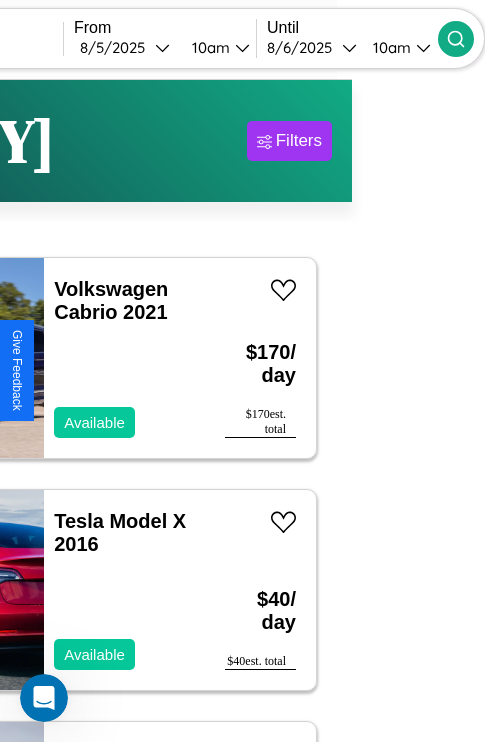 scroll, scrollTop: 93, scrollLeft: 38, axis: both 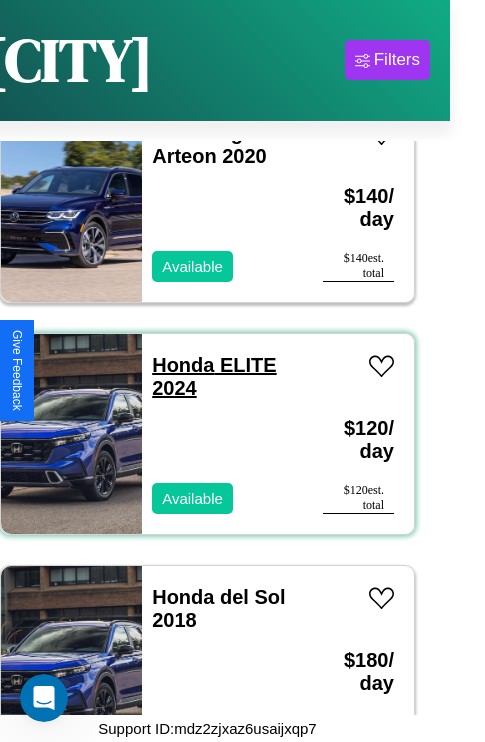 click on "Honda   ELITE   2024" at bounding box center (214, 376) 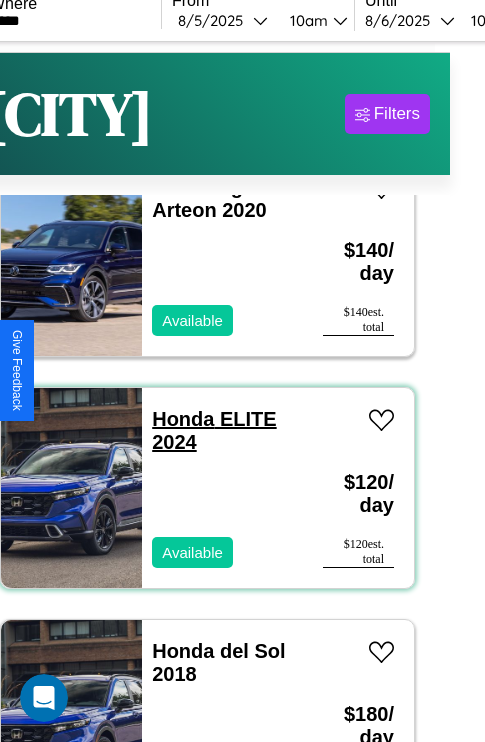 scroll, scrollTop: 930, scrollLeft: 0, axis: vertical 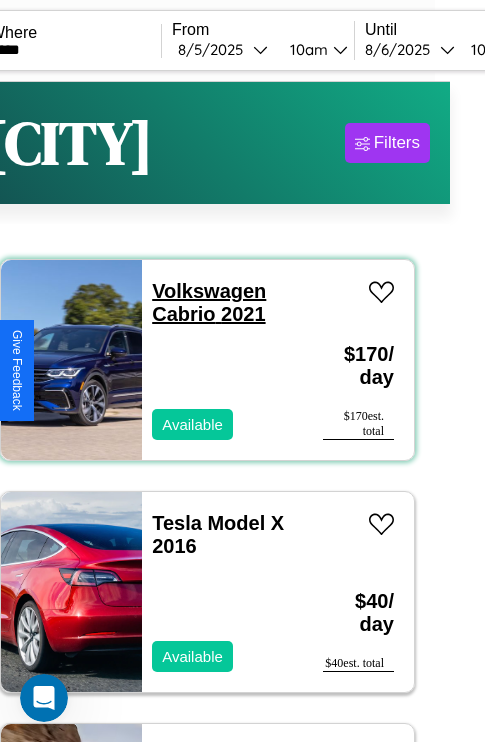 click on "Volkswagen   Cabrio   2021" at bounding box center (209, 302) 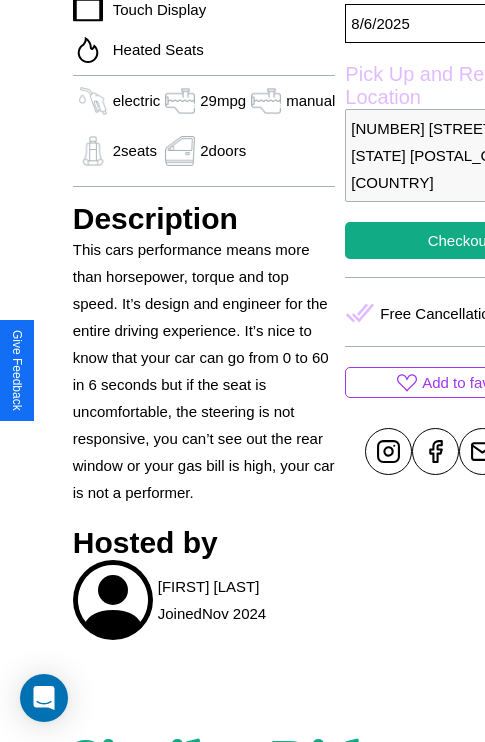 scroll, scrollTop: 525, scrollLeft: 80, axis: both 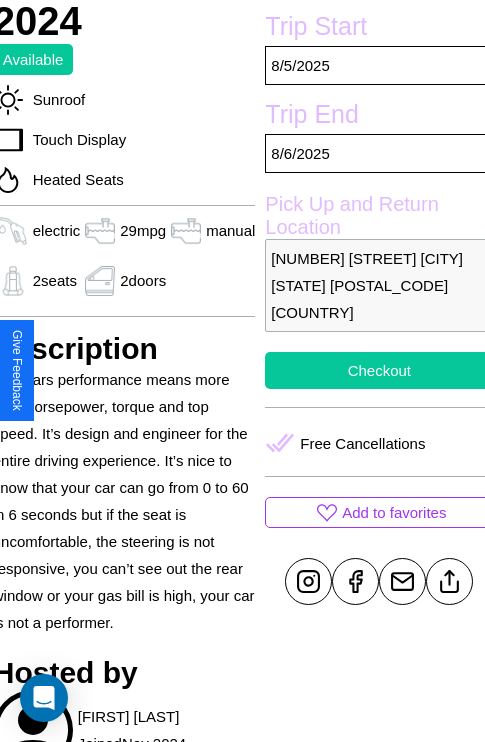 click on "Checkout" at bounding box center (379, 370) 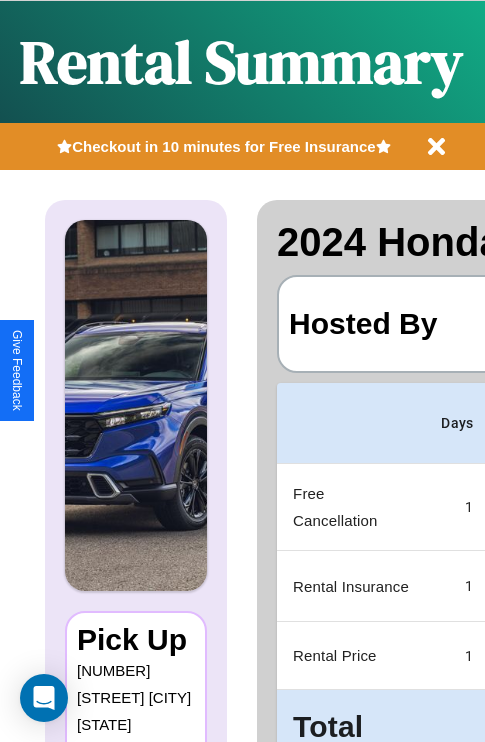 scroll, scrollTop: 0, scrollLeft: 378, axis: horizontal 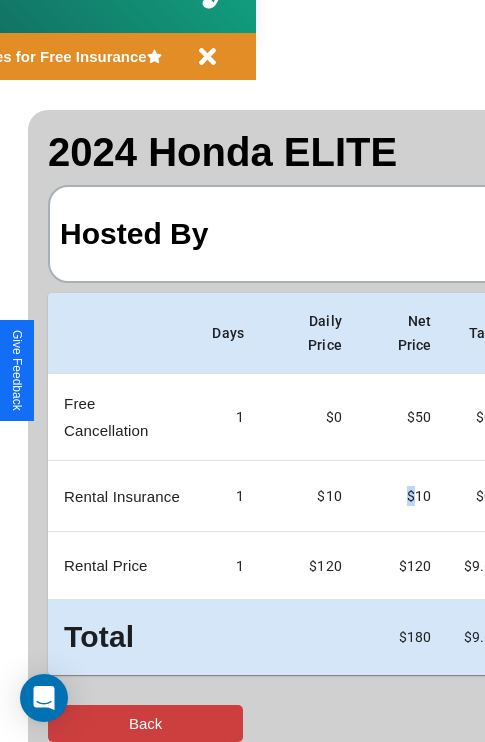 click on "Back" at bounding box center (145, 723) 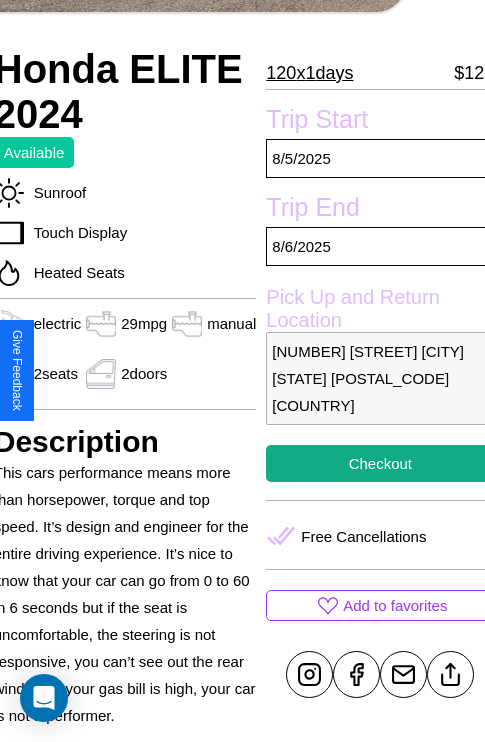 scroll, scrollTop: 440, scrollLeft: 80, axis: both 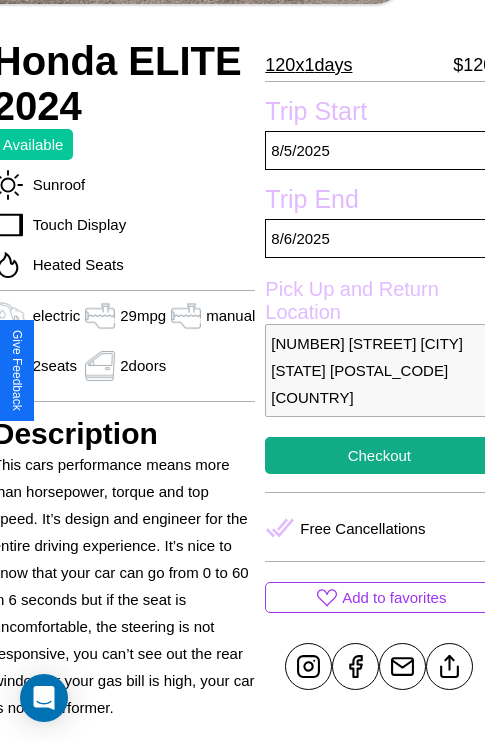 click on "5806 Second Street  Perth Western Australia 74295 Australia" at bounding box center [379, 370] 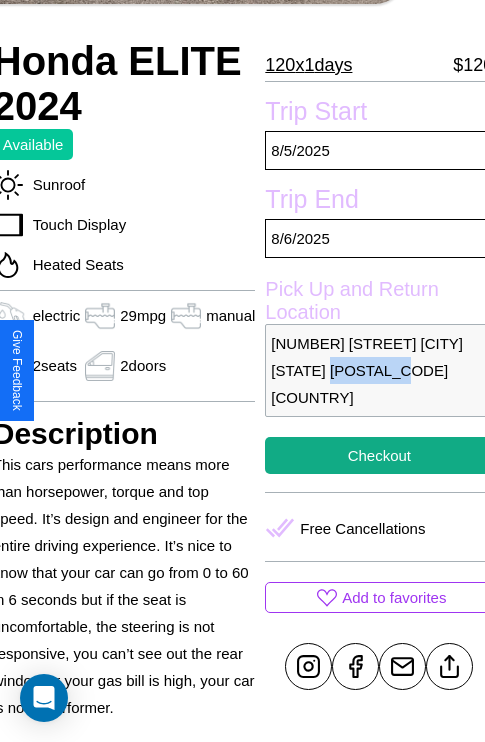 click on "5806 Second Street  Perth Western Australia 74295 Australia" at bounding box center [379, 370] 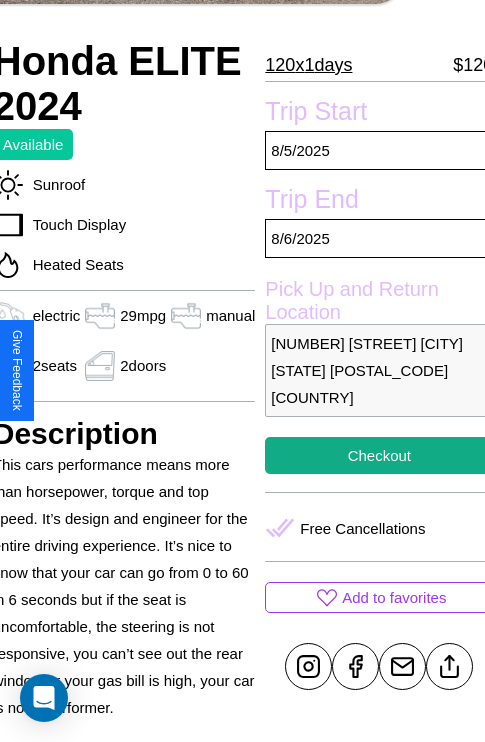 click on "5806 Second Street  Perth Western Australia 74295 Australia" at bounding box center (379, 370) 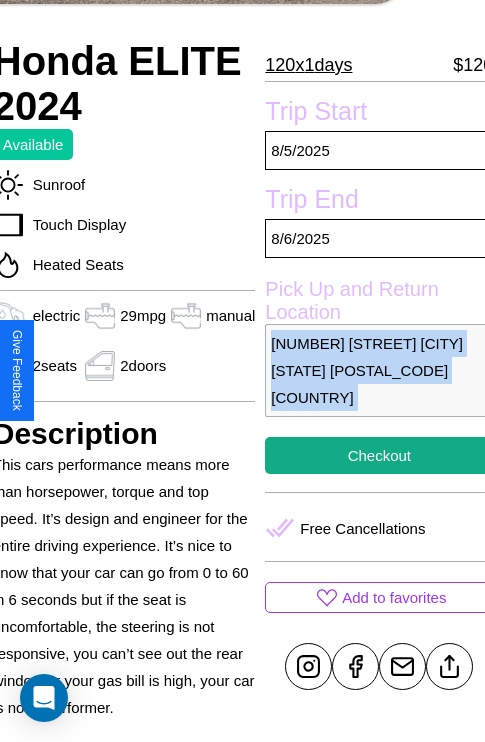 click on "5806 Second Street  Perth Western Australia 74295 Australia" at bounding box center (379, 370) 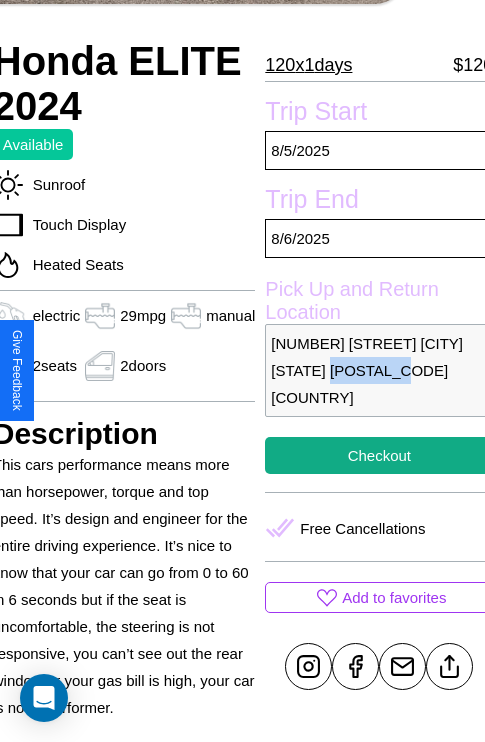 click on "5806 Second Street  Perth Western Australia 74295 Australia" at bounding box center [379, 370] 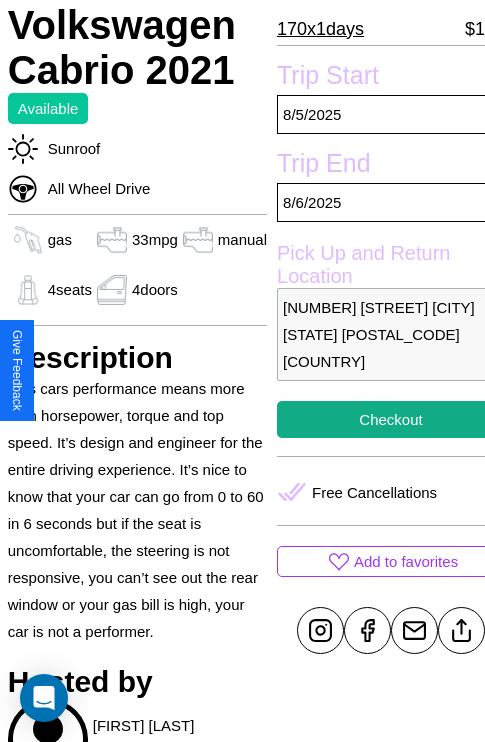 scroll, scrollTop: 498, scrollLeft: 68, axis: both 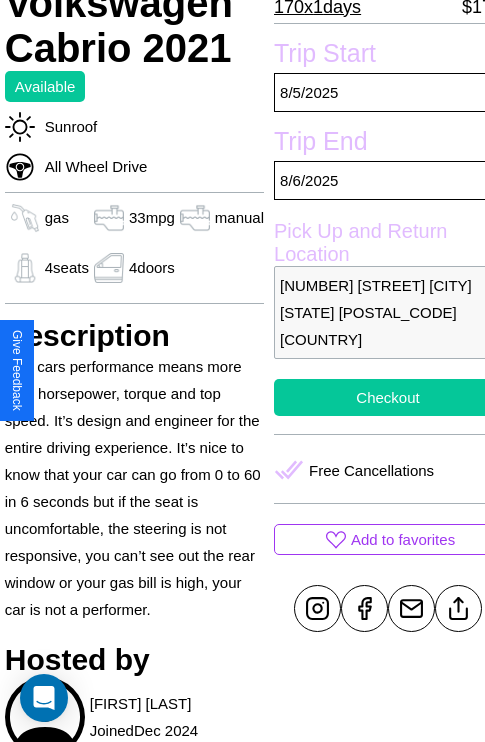 click on "Checkout" at bounding box center (388, 397) 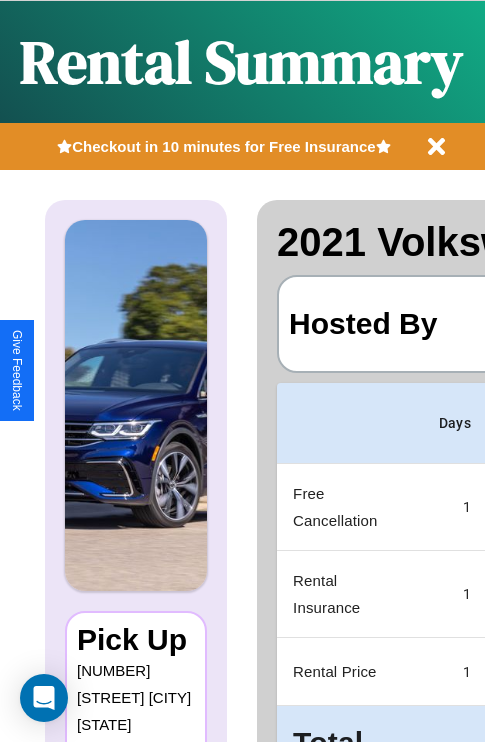 scroll, scrollTop: 0, scrollLeft: 378, axis: horizontal 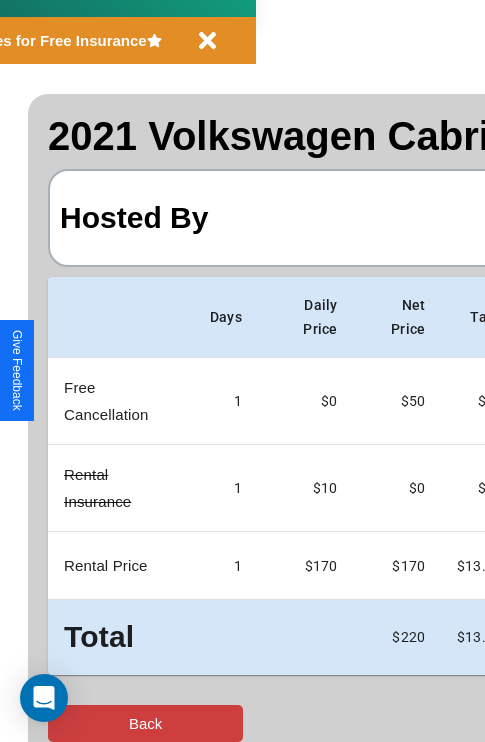 click on "Back" at bounding box center (145, 723) 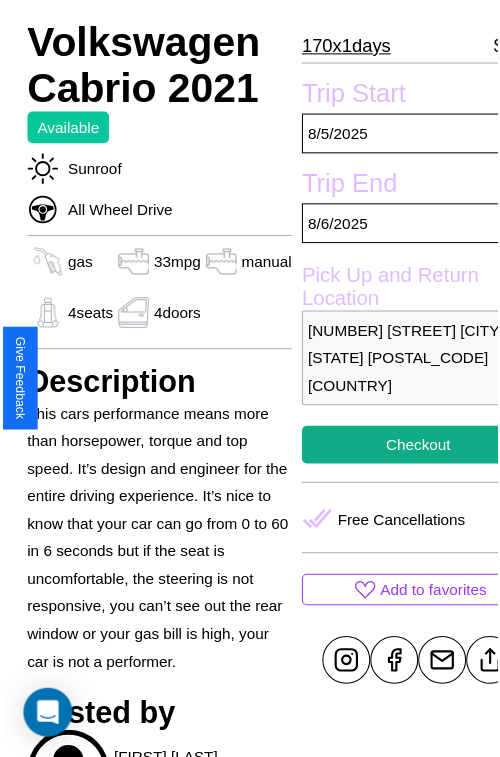 scroll, scrollTop: 640, scrollLeft: 68, axis: both 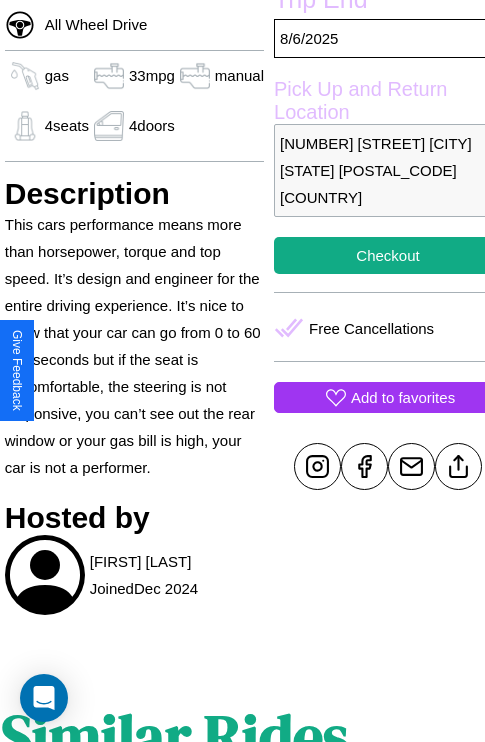 click on "Add to favorites" at bounding box center (403, 397) 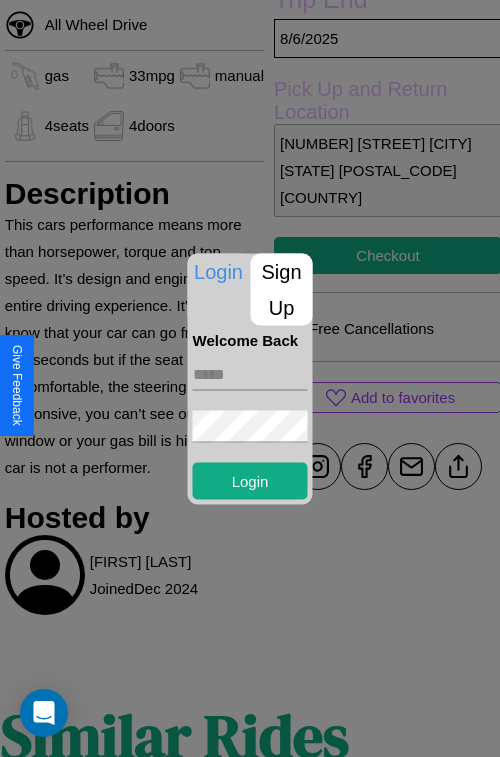 click at bounding box center (250, 374) 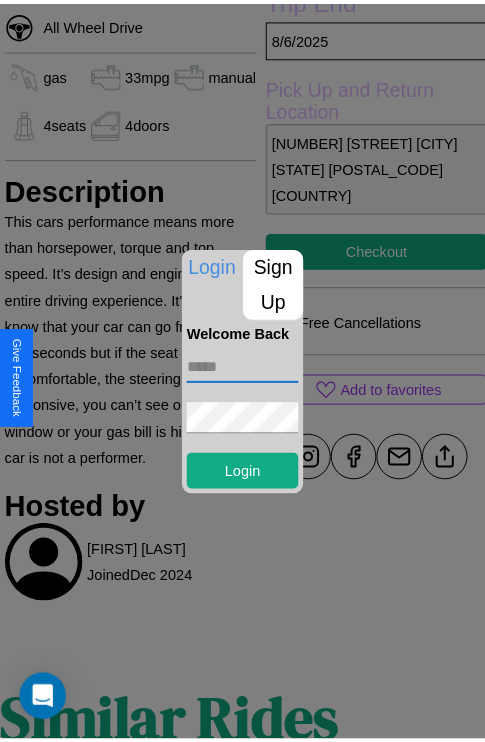 scroll, scrollTop: 490, scrollLeft: 68, axis: both 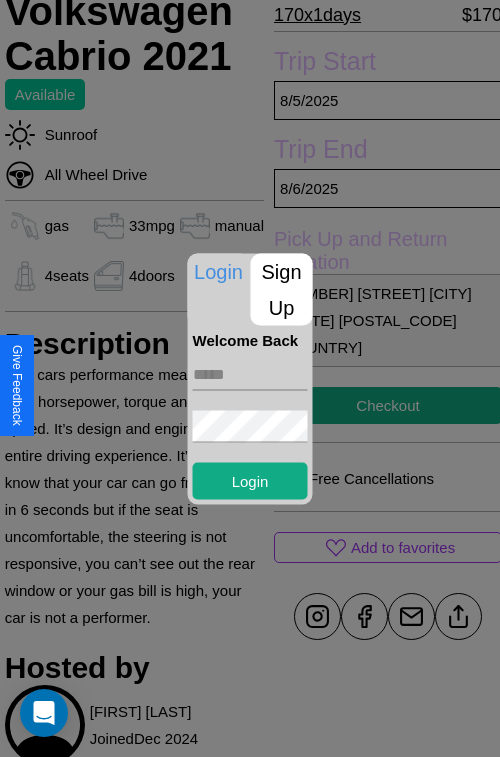 click at bounding box center [250, 378] 